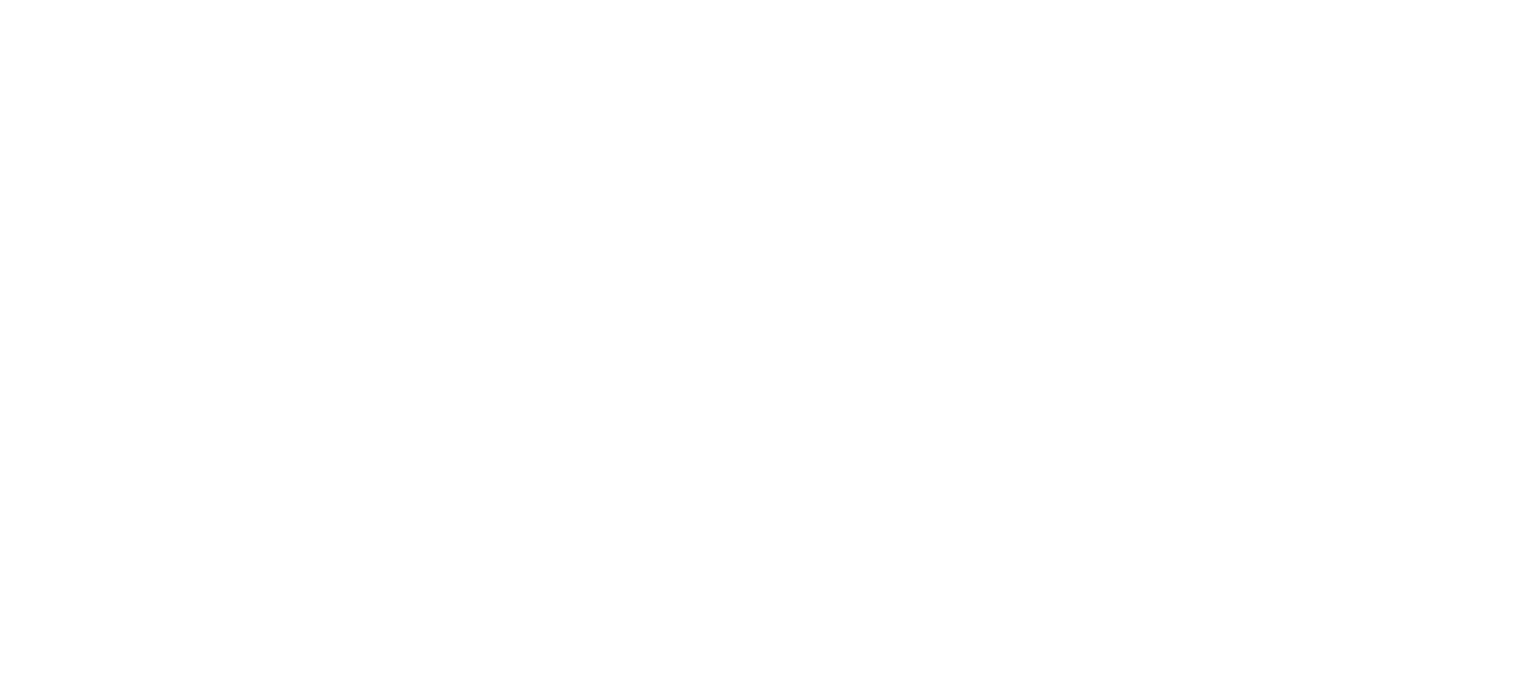 scroll, scrollTop: 0, scrollLeft: 0, axis: both 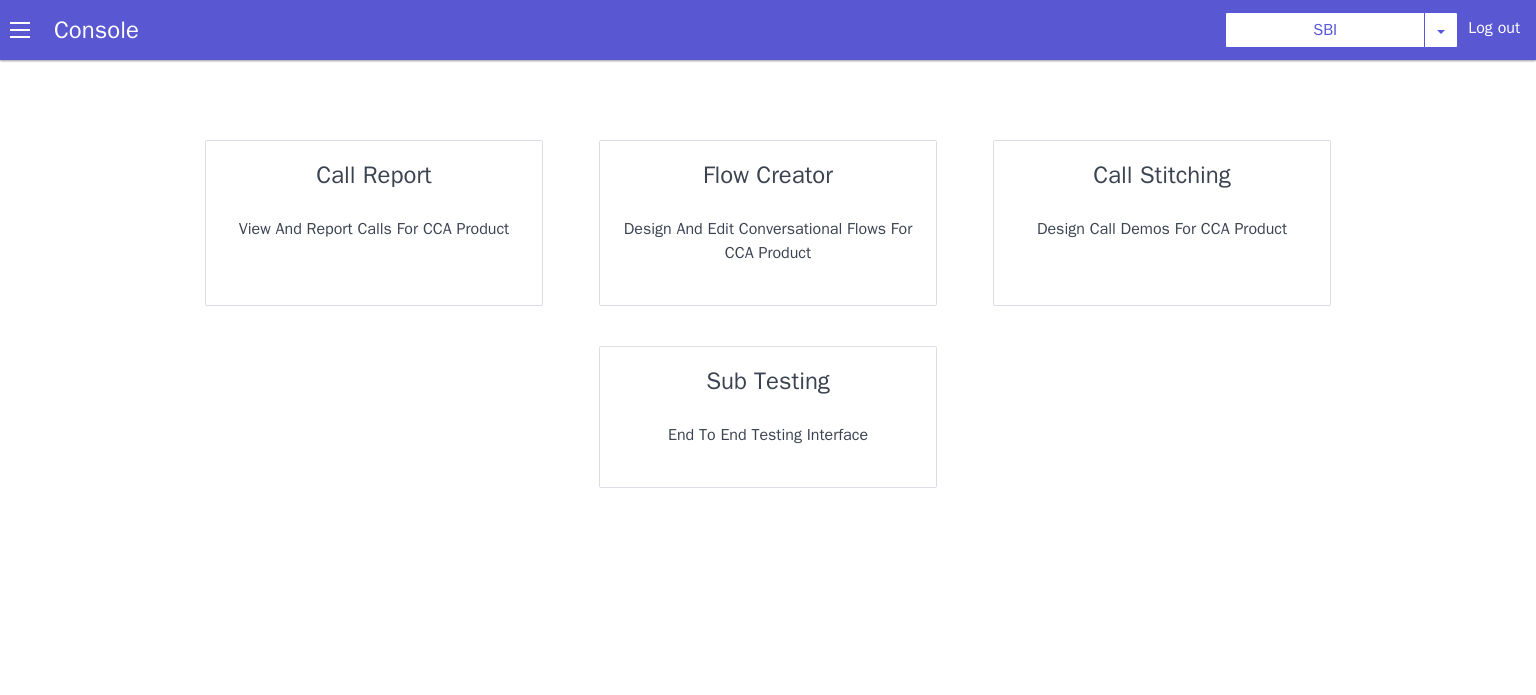 click on "call report" at bounding box center [342, 281] 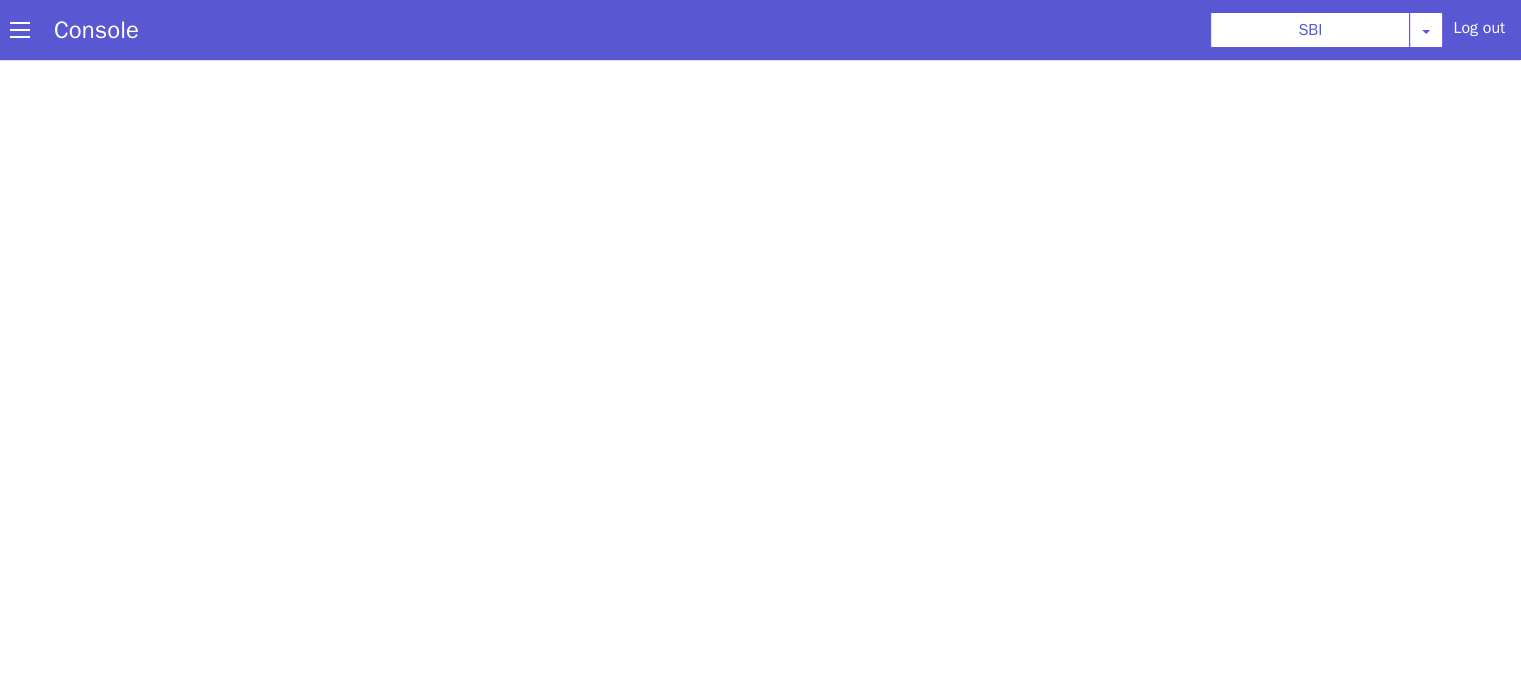 scroll, scrollTop: 0, scrollLeft: 0, axis: both 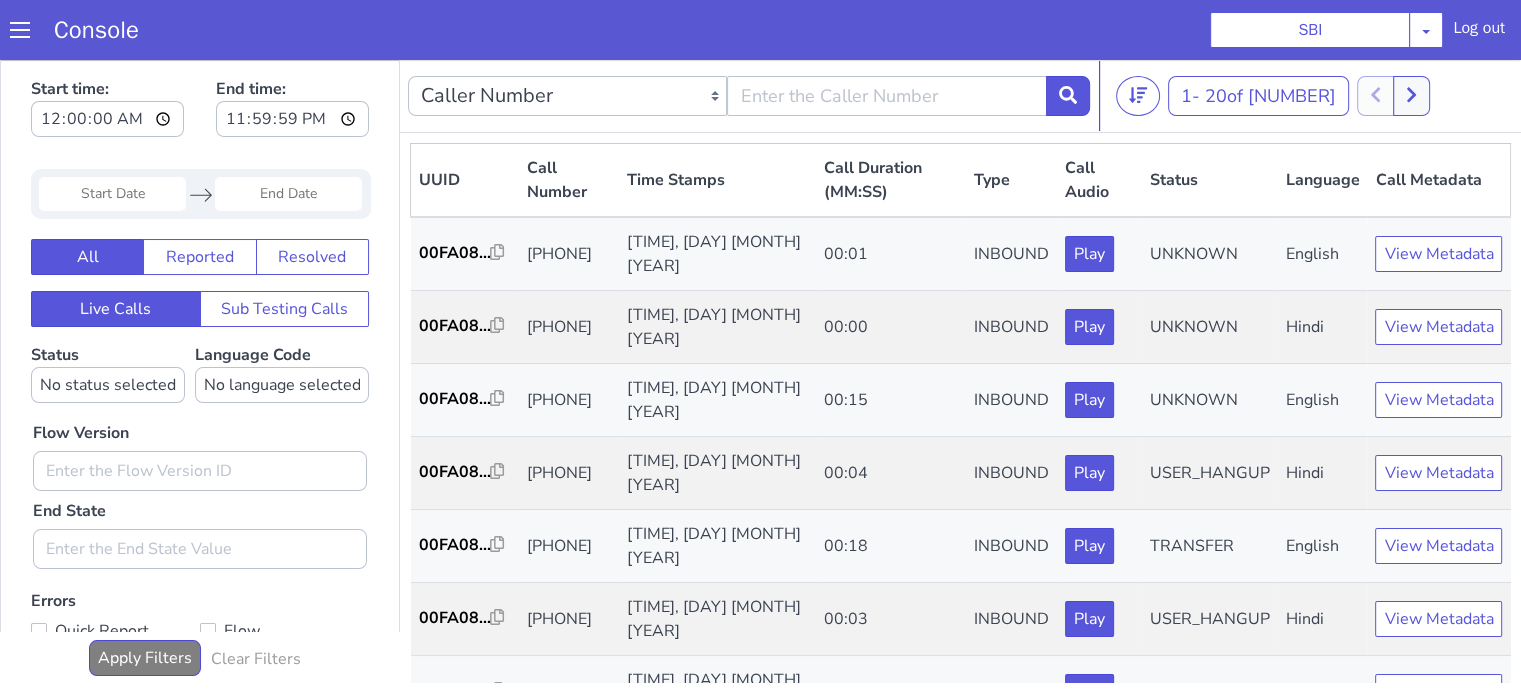 click at bounding box center [112, 194] 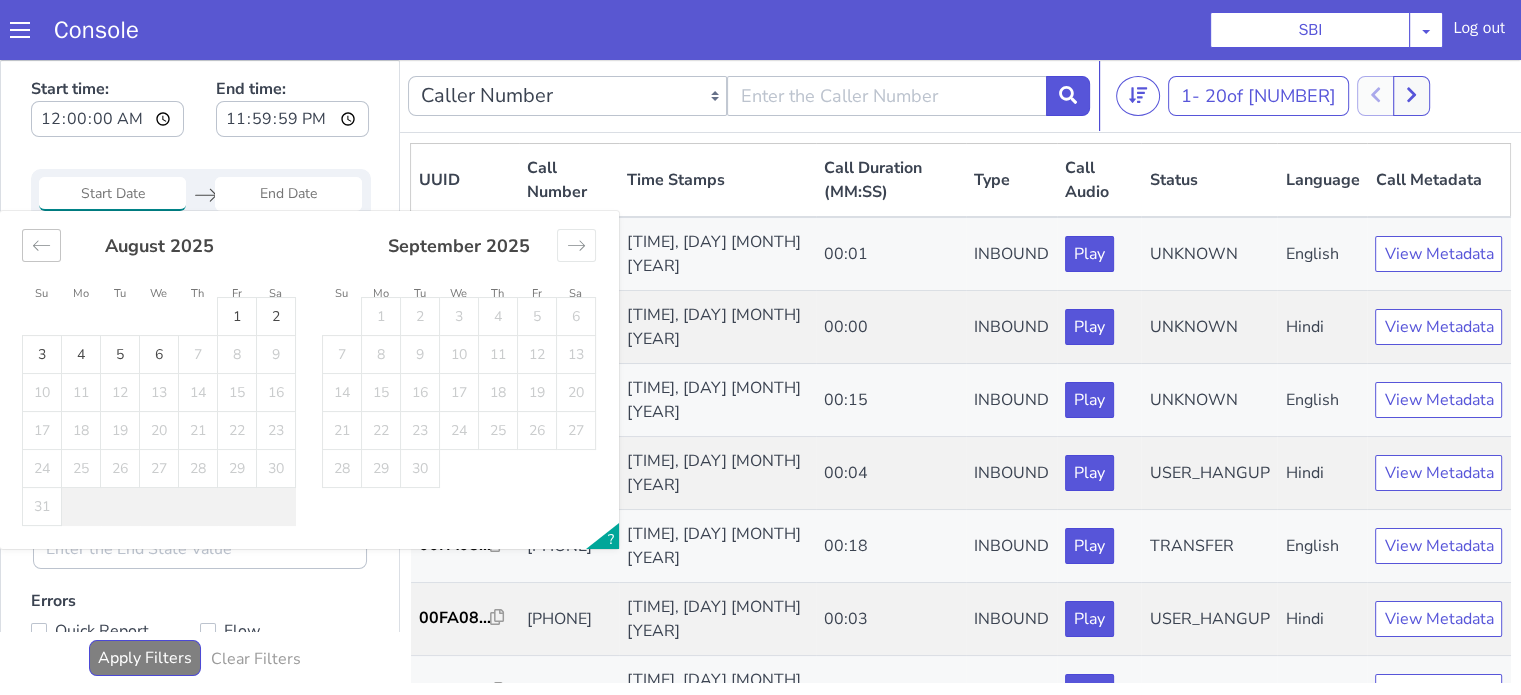 click 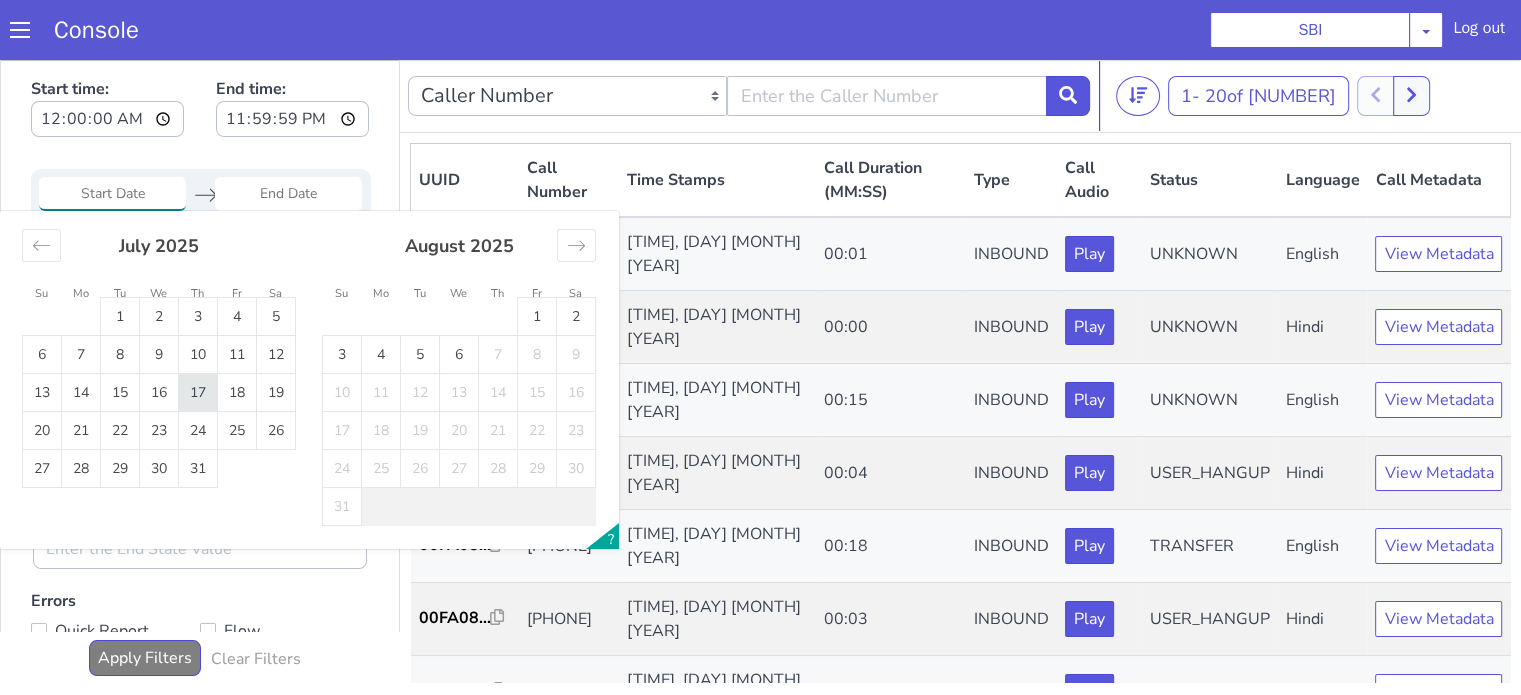 click on "17" at bounding box center (198, 393) 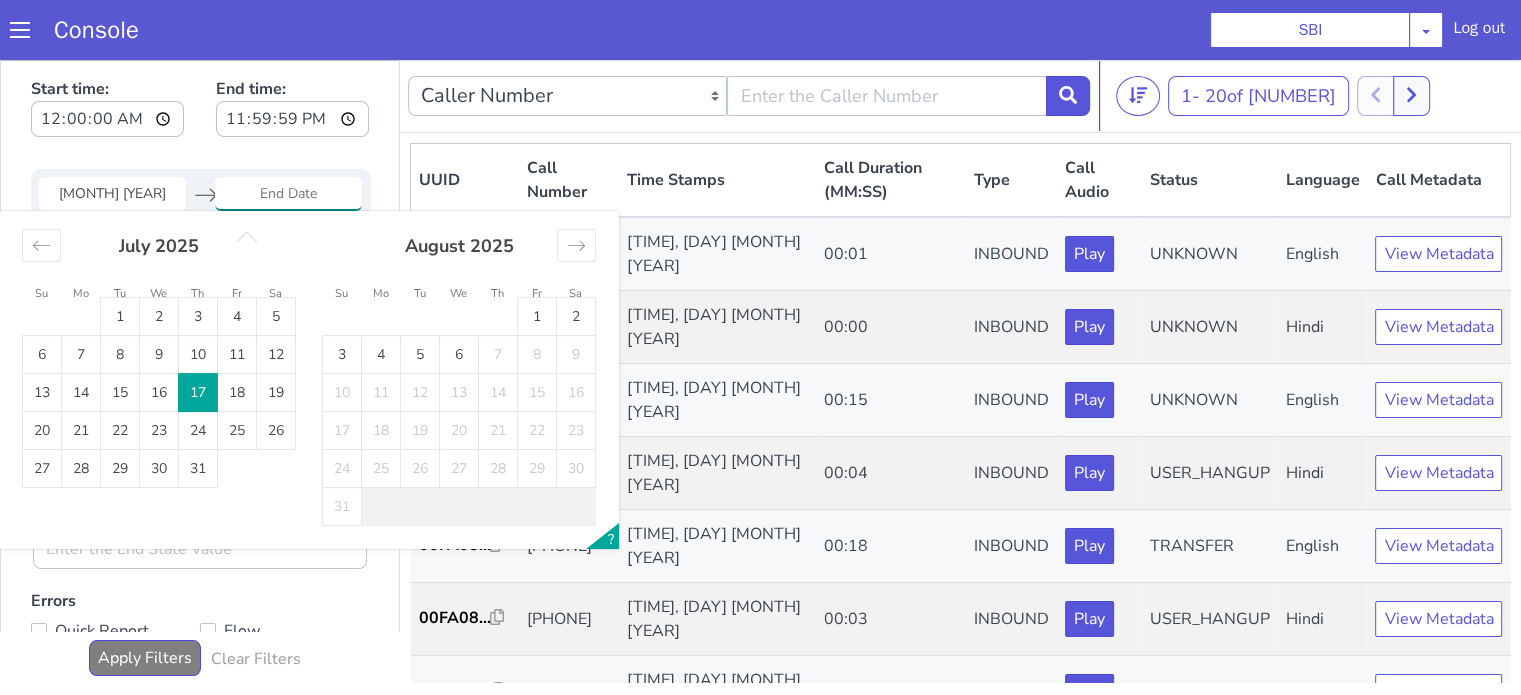 click on "17" at bounding box center (198, 393) 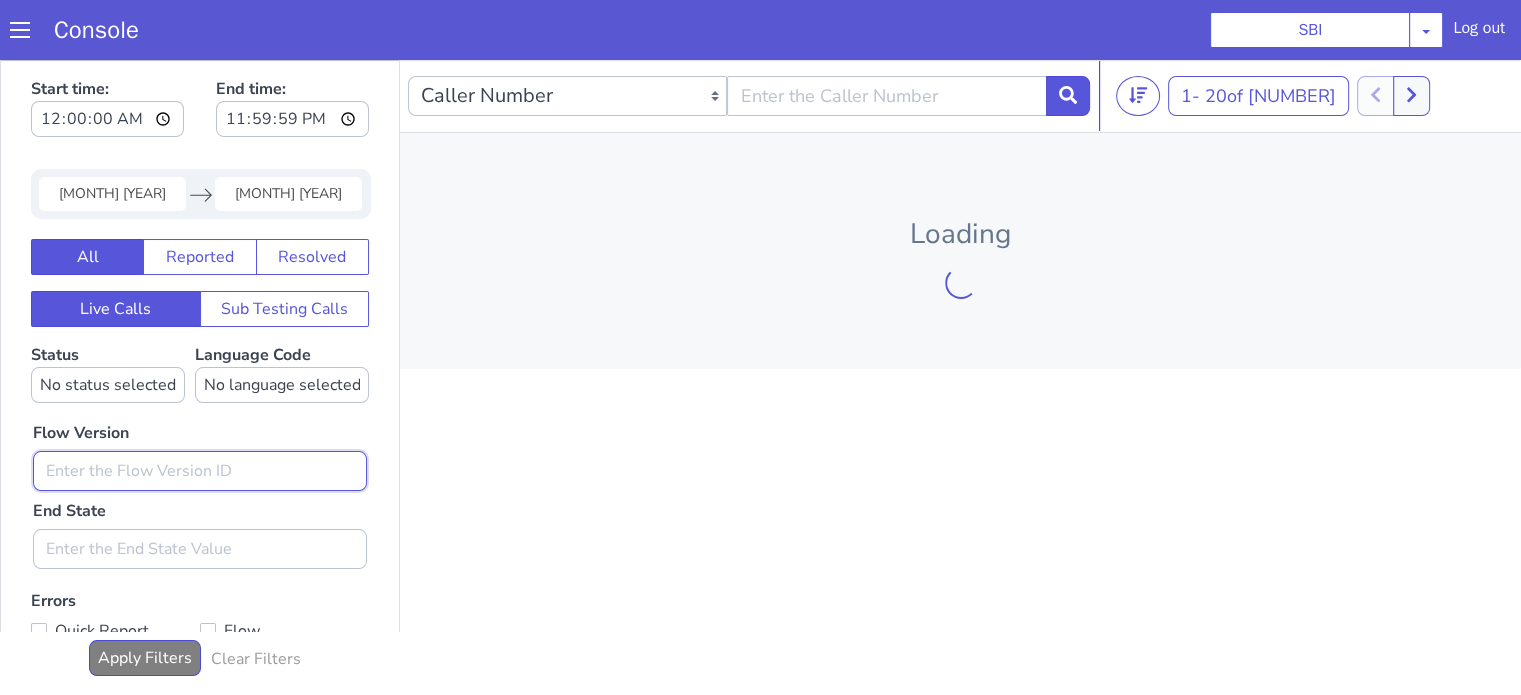 click at bounding box center [200, 471] 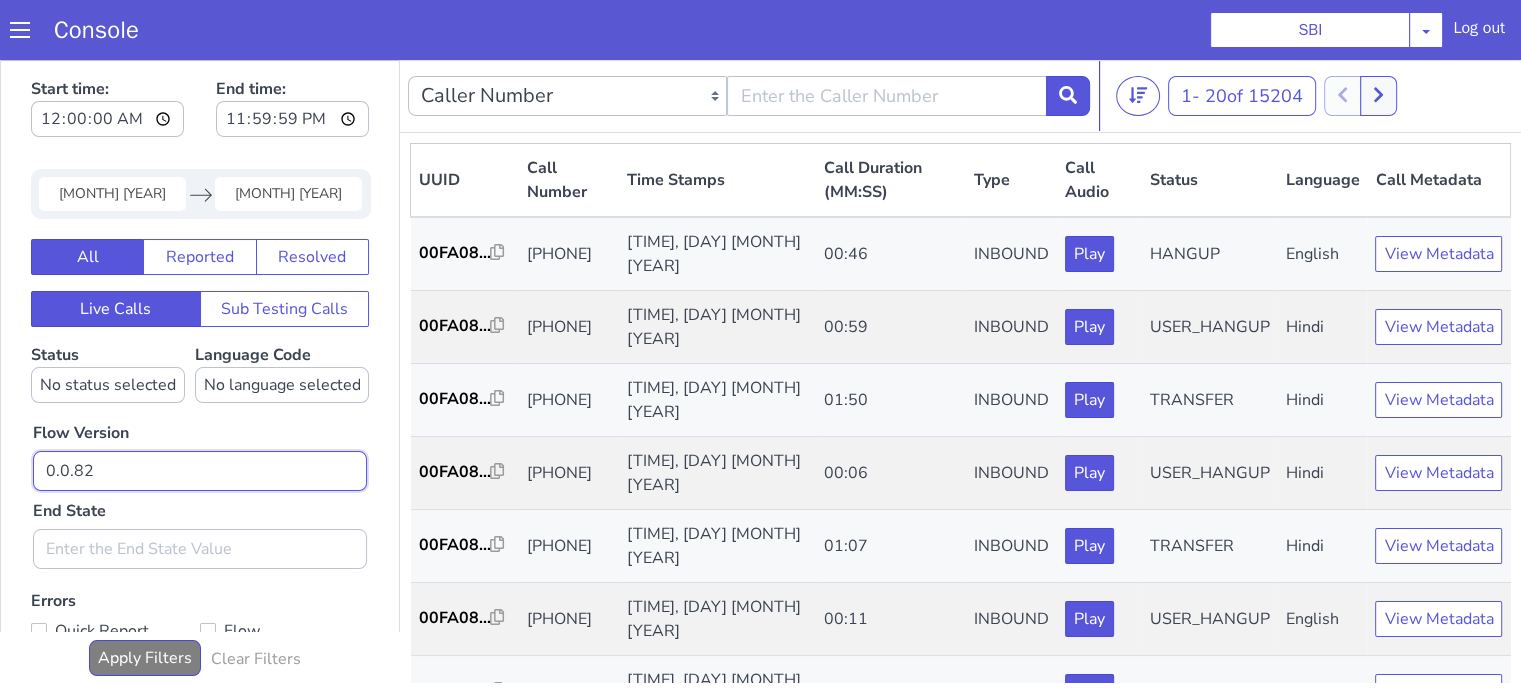 type on "0.0.82" 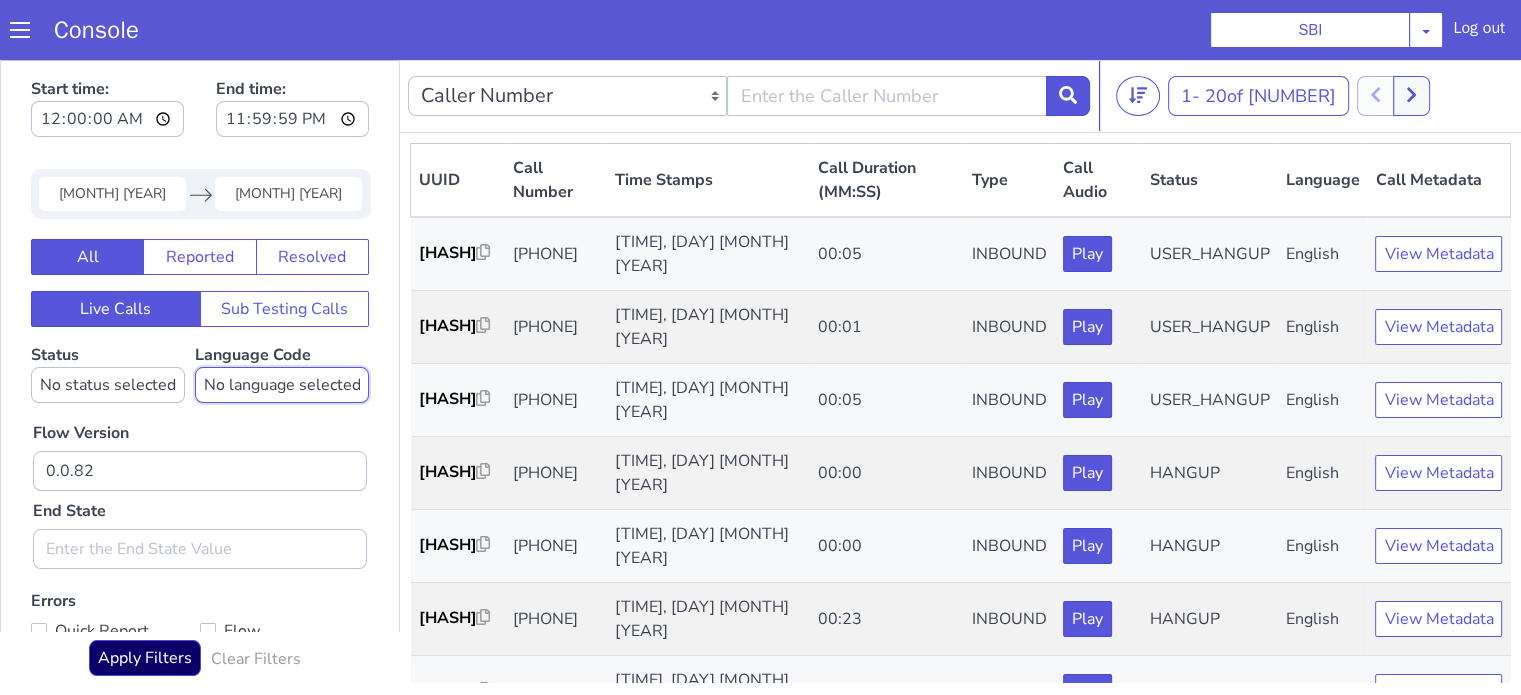 click on "No language selected Hindi English Tamil Telugu Kanada Marathi Malayalam Gujarati Bengali Indonesian Malay English US English GB" at bounding box center [282, 385] 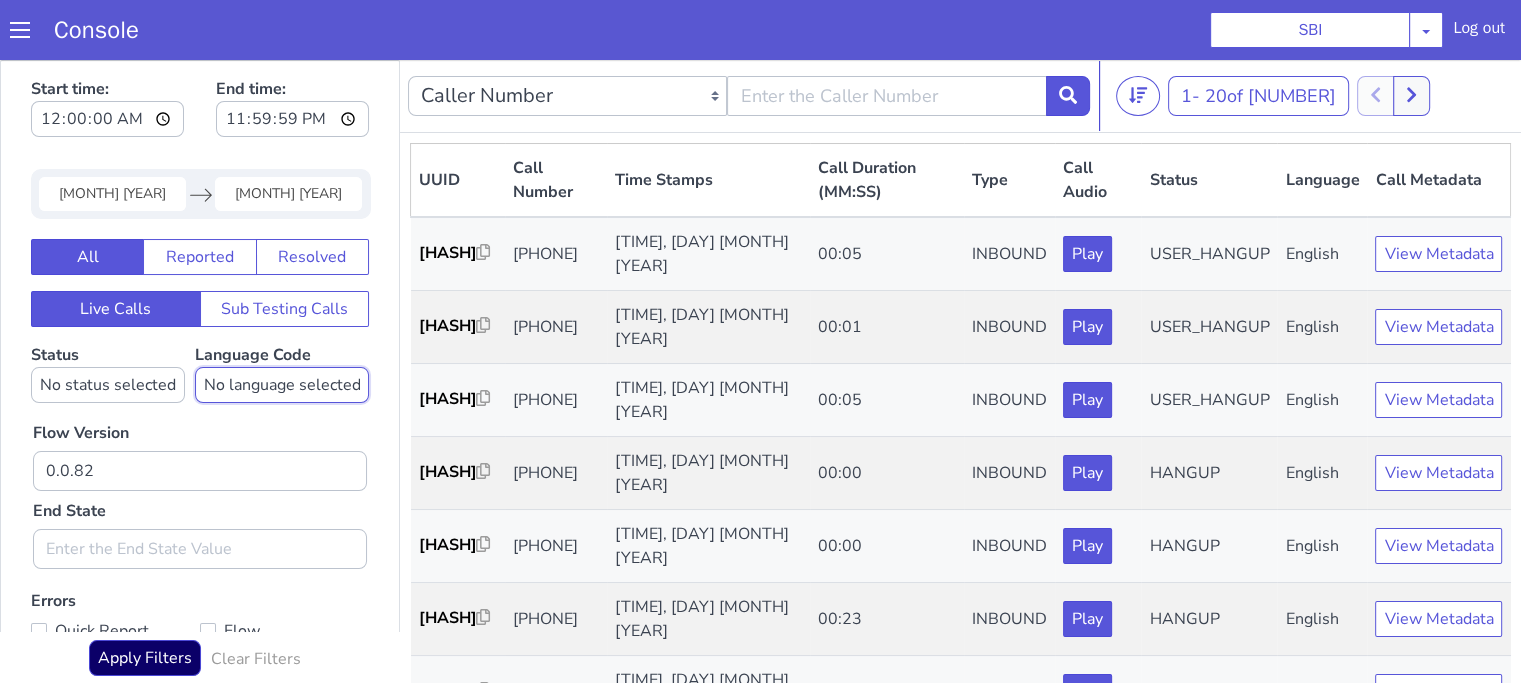 select on "en" 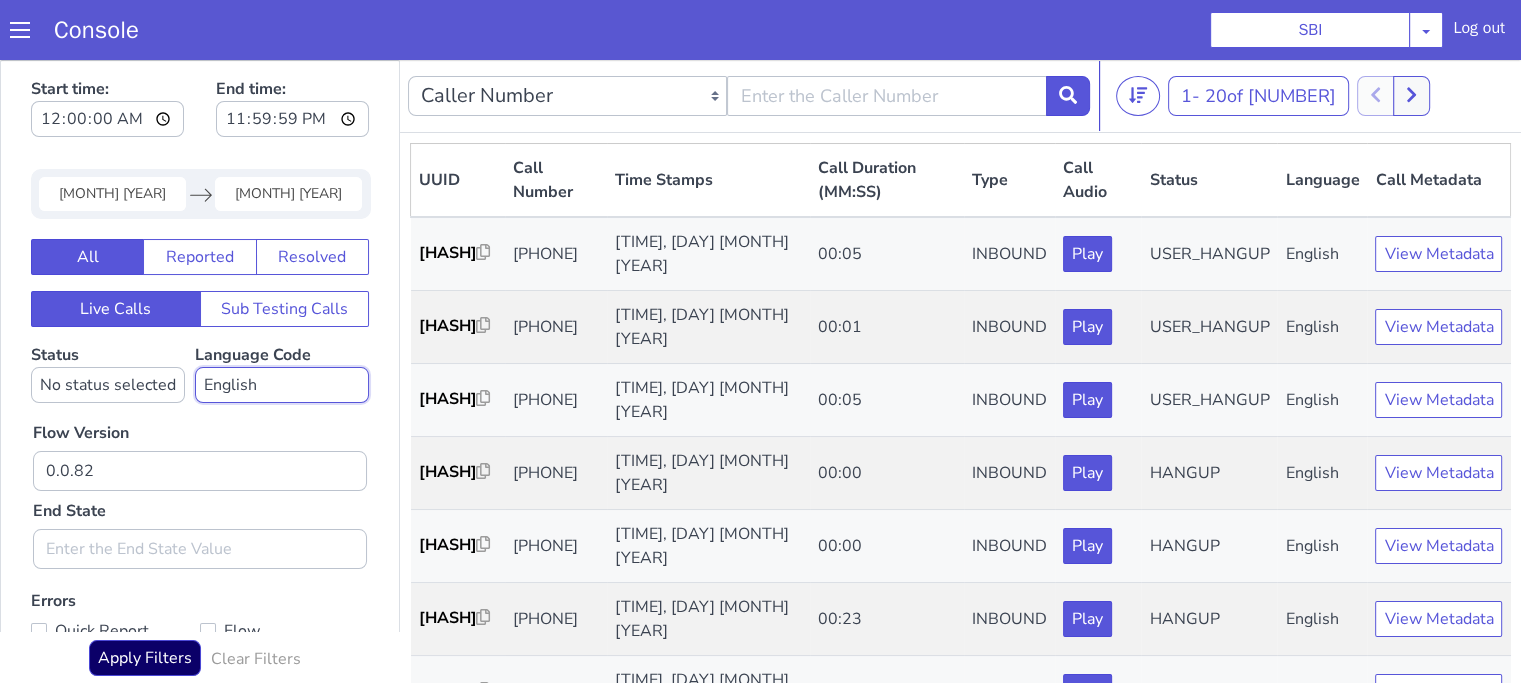 click on "No language selected Hindi English Tamil Telugu Kanada Marathi Malayalam Gujarati Bengali Indonesian Malay English US English GB" at bounding box center (282, 385) 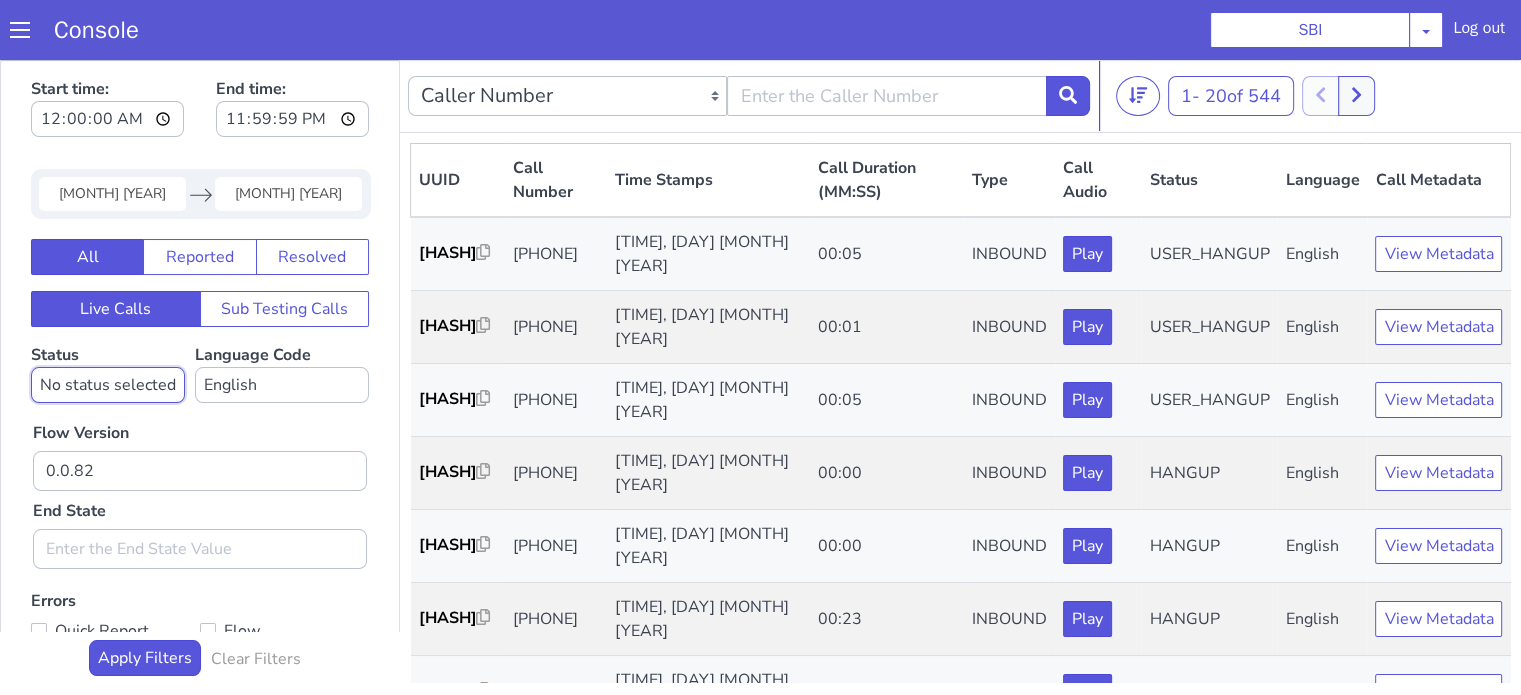 click on "No status selected HANGUP USER_HANGUP TRANSFER UNKNOWN" at bounding box center (108, 385) 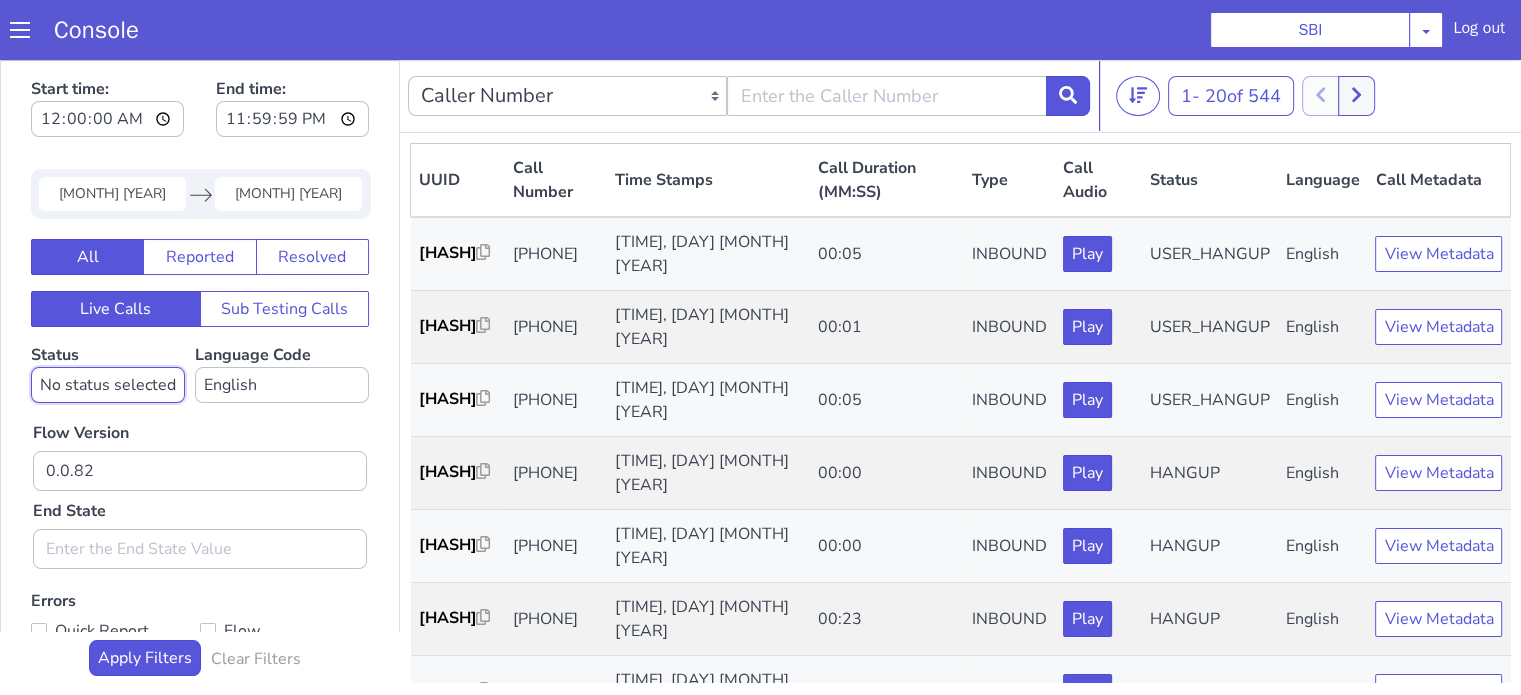 select on "HANGUP" 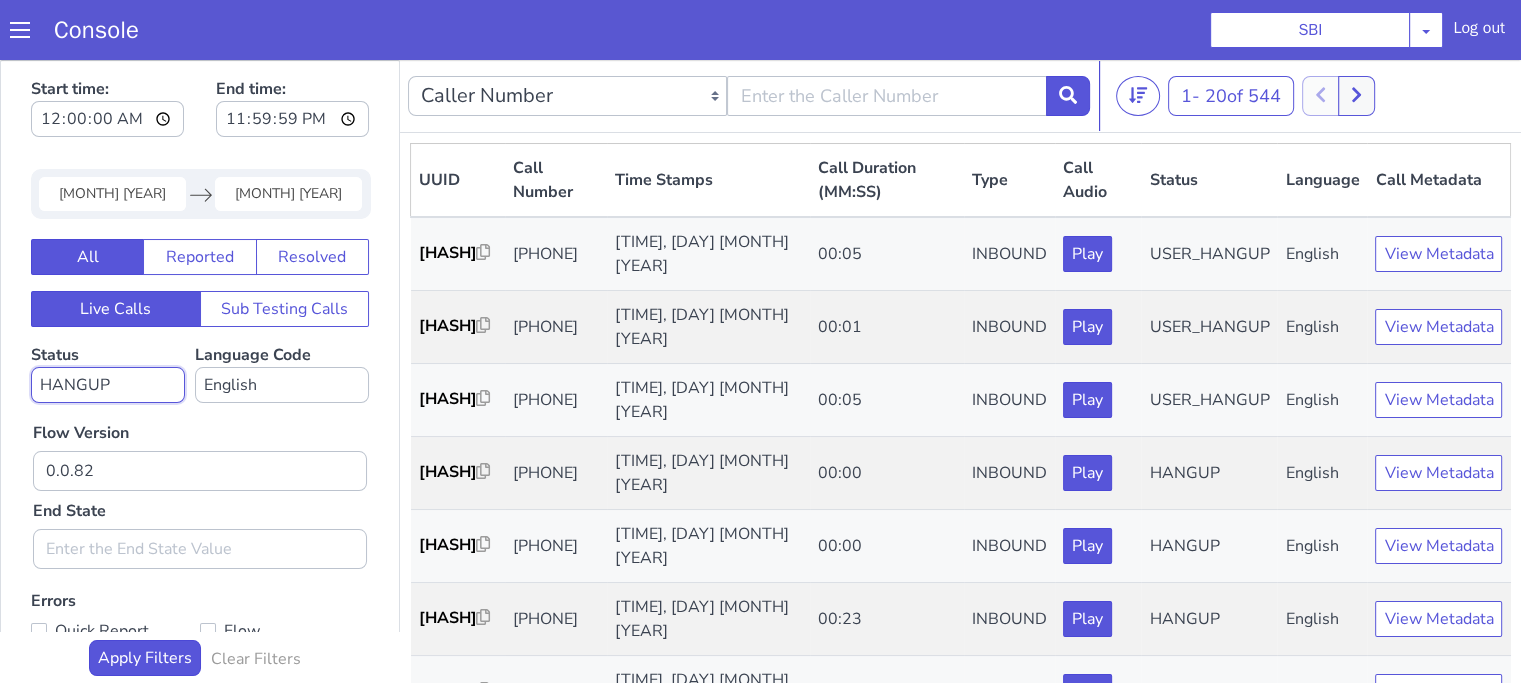 click on "No status selected HANGUP USER_HANGUP TRANSFER UNKNOWN" at bounding box center [108, 385] 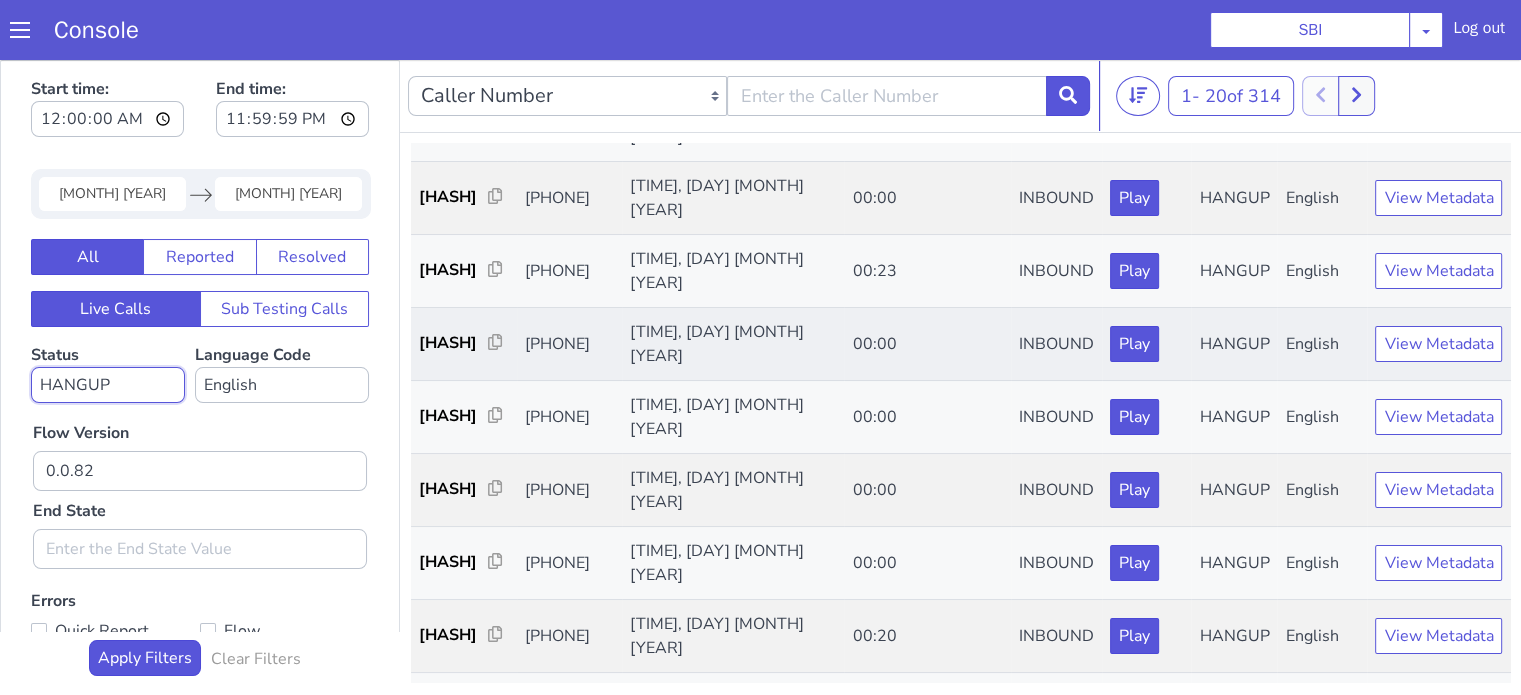 scroll, scrollTop: 200, scrollLeft: 0, axis: vertical 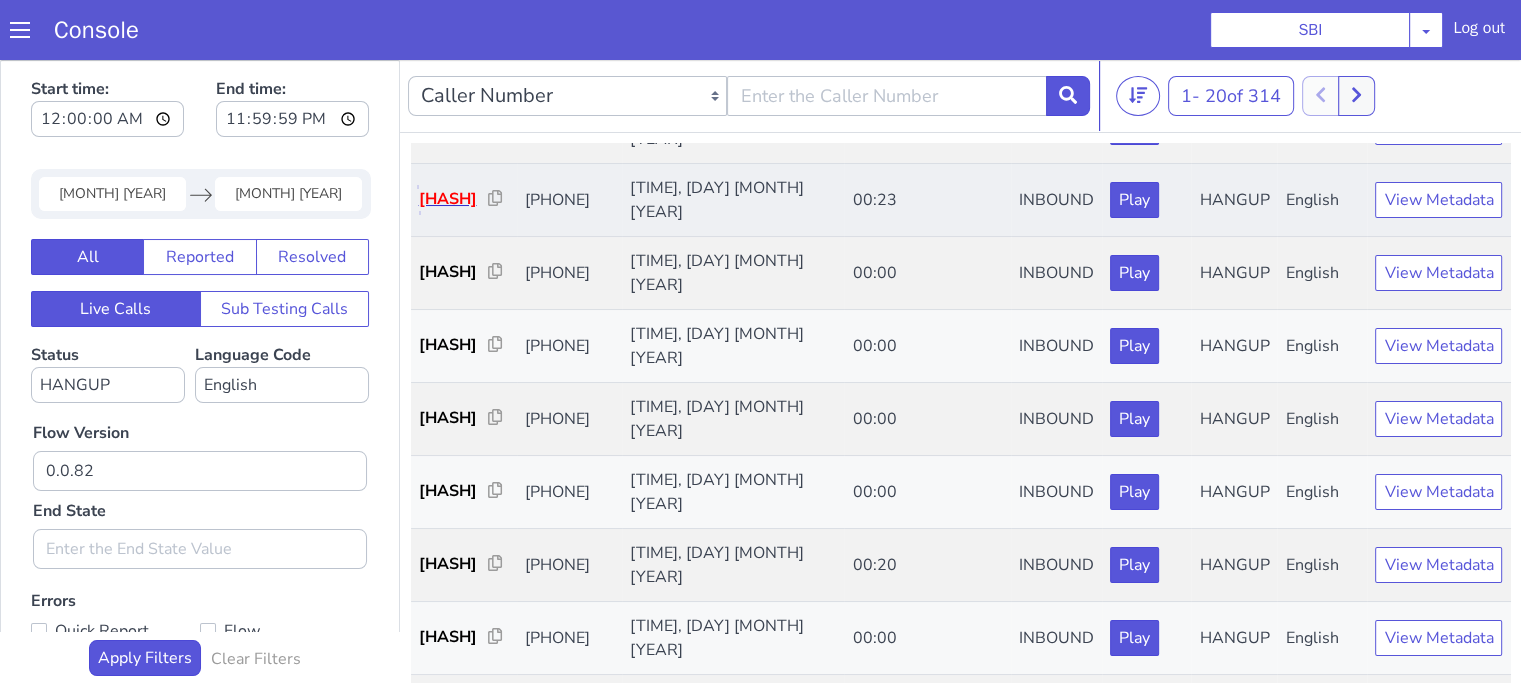click on "43422a..." at bounding box center [454, 199] 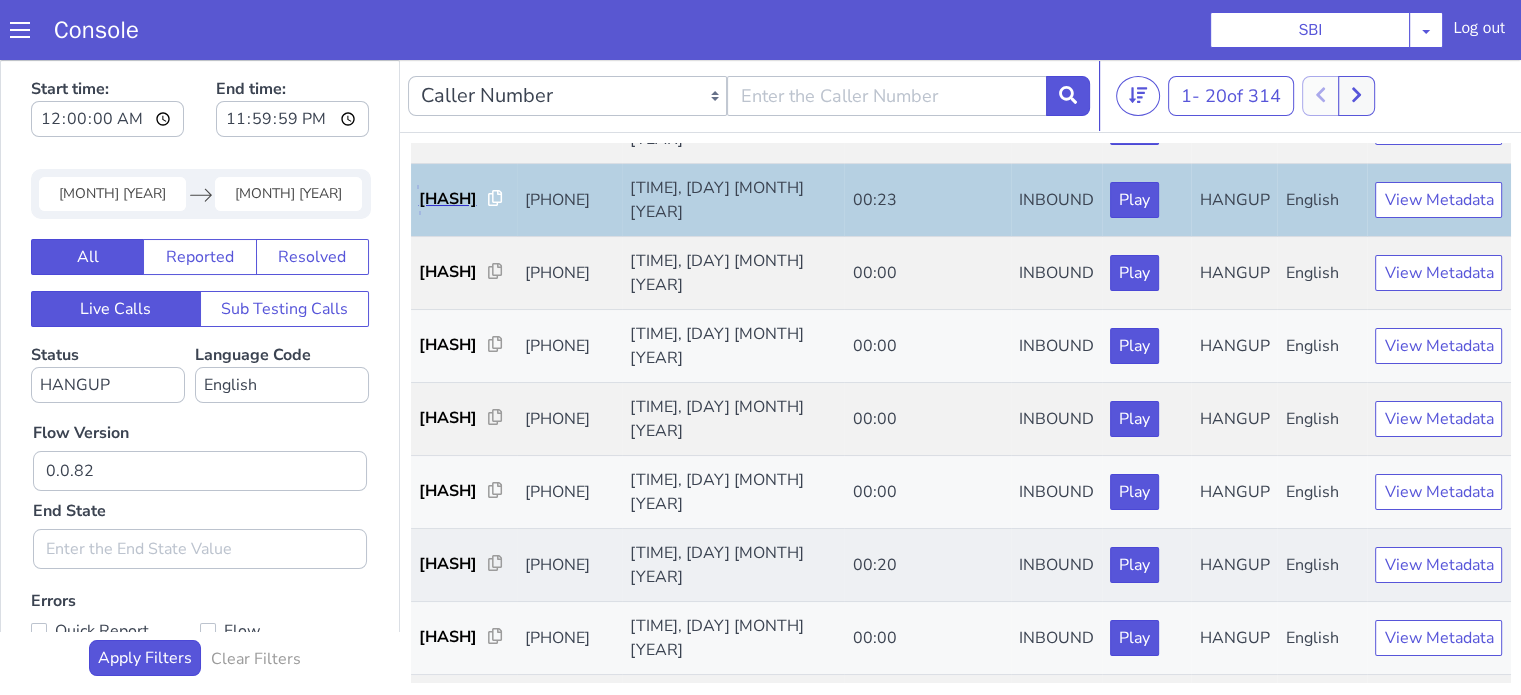 scroll, scrollTop: 500, scrollLeft: 0, axis: vertical 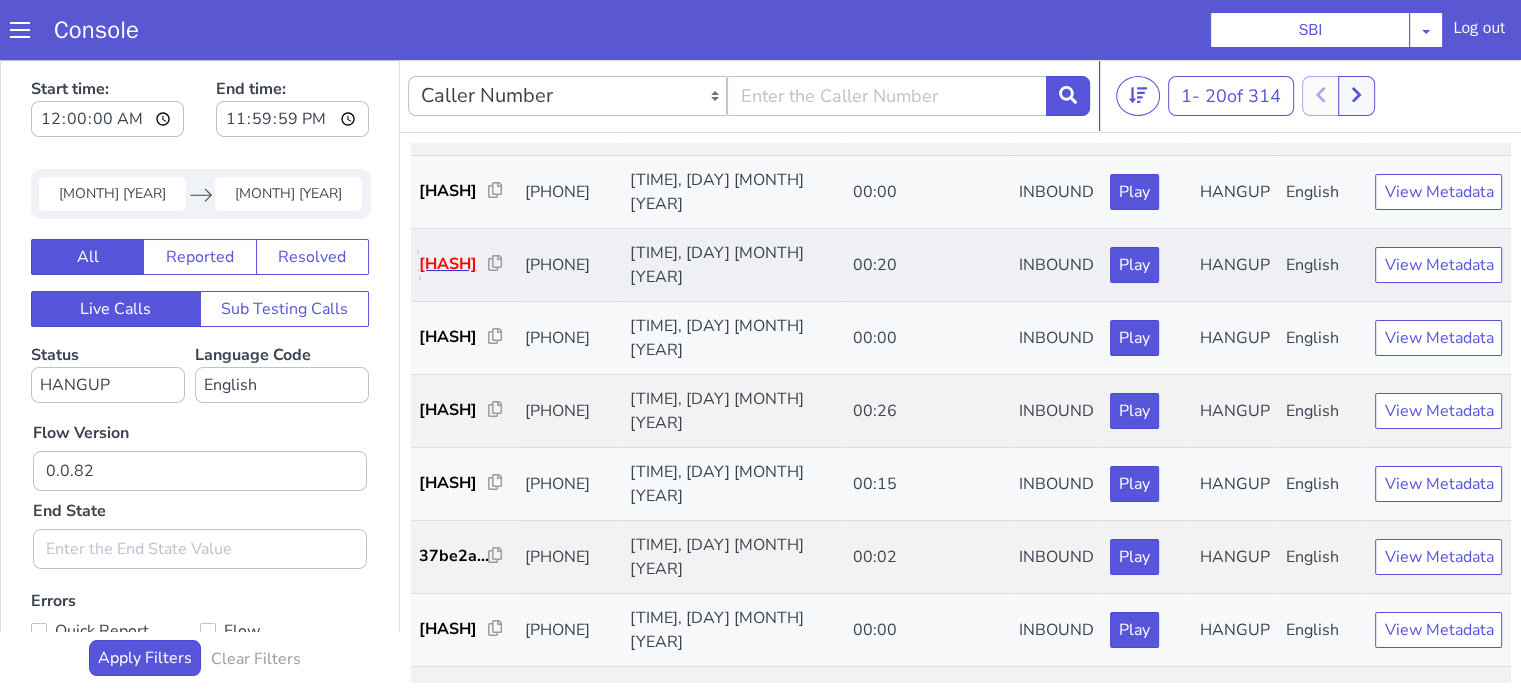 click on "4381d1..." at bounding box center (454, 264) 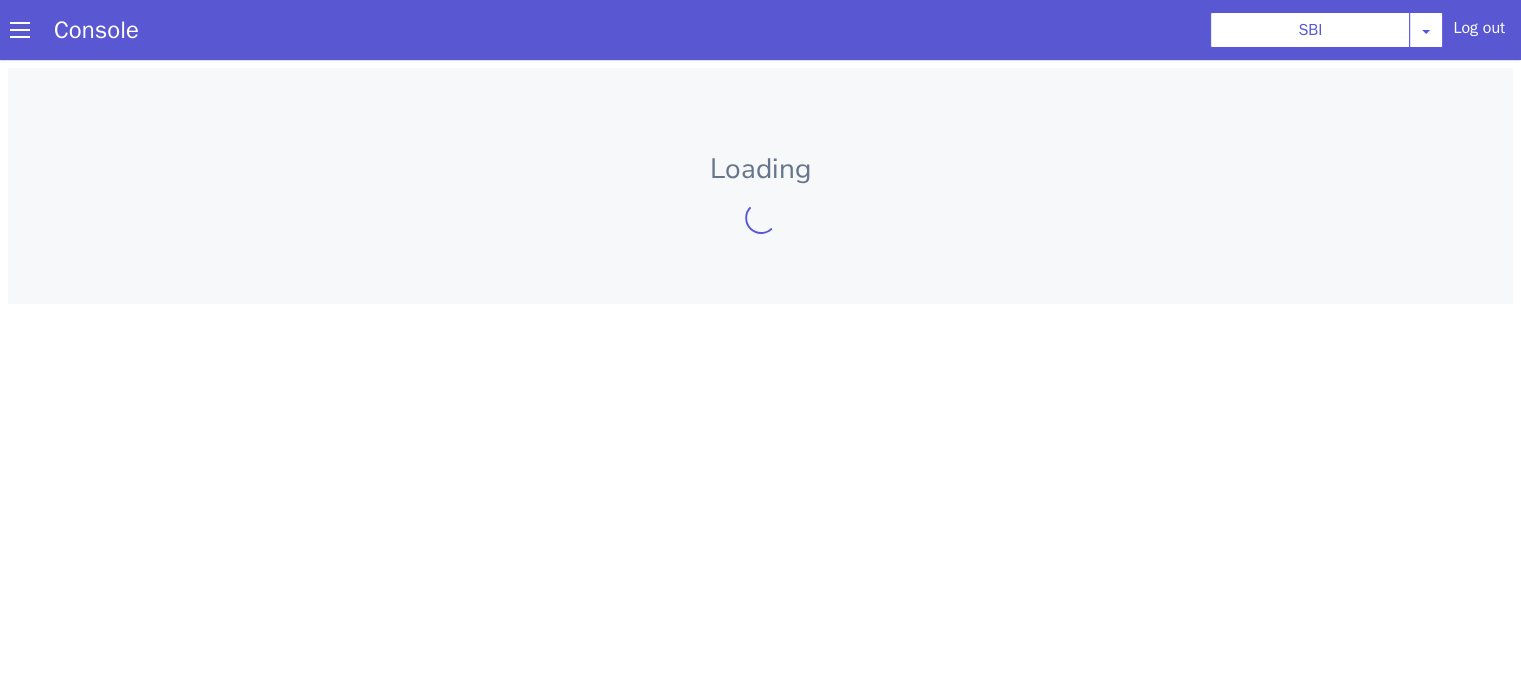scroll, scrollTop: 0, scrollLeft: 0, axis: both 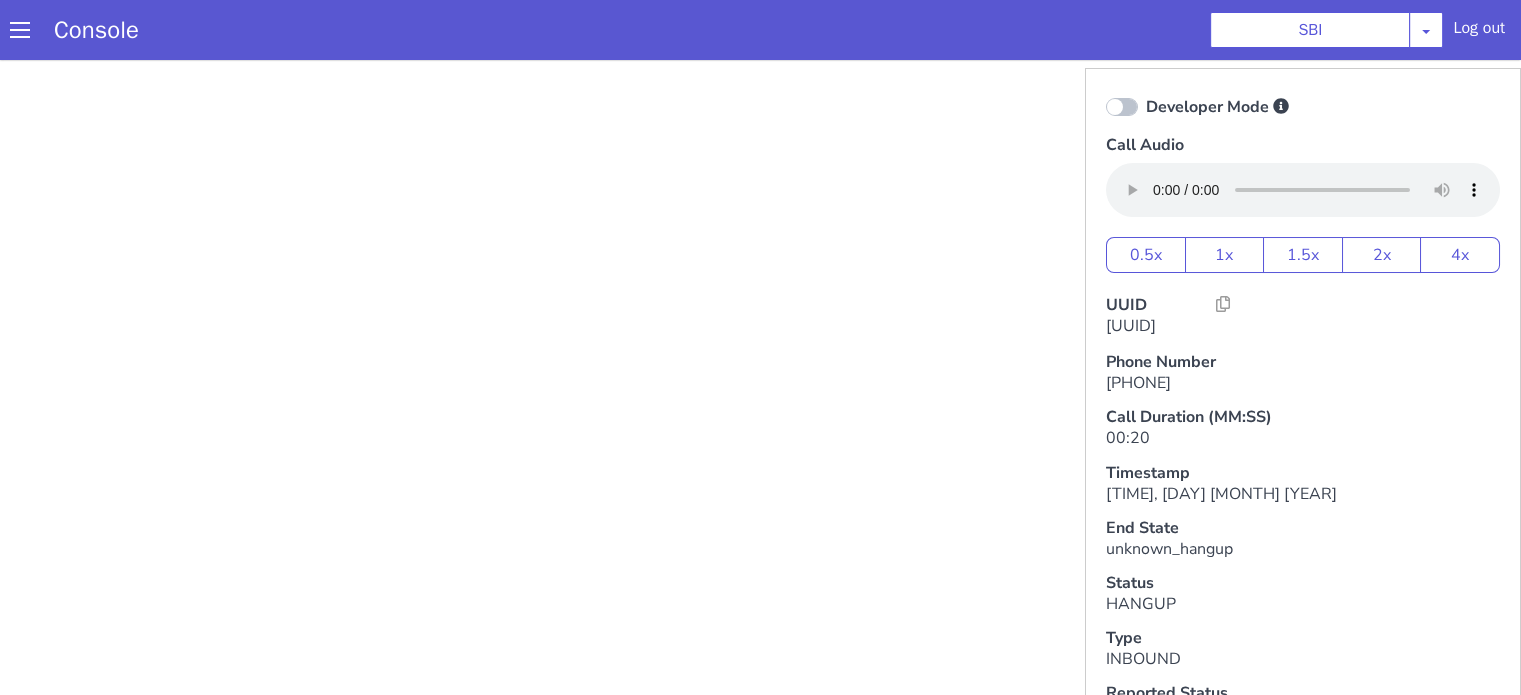 click at bounding box center [544, 176] 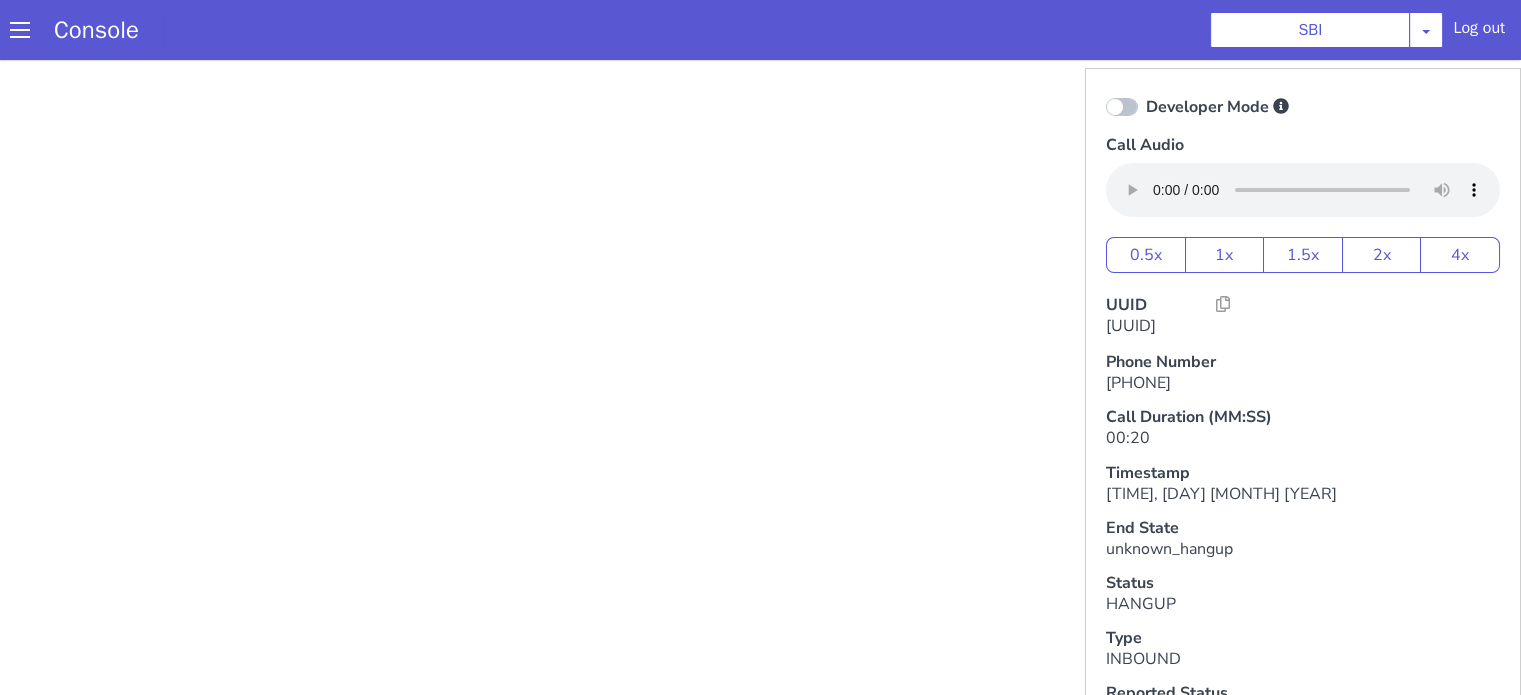 click on "Console" at bounding box center [96, 30] 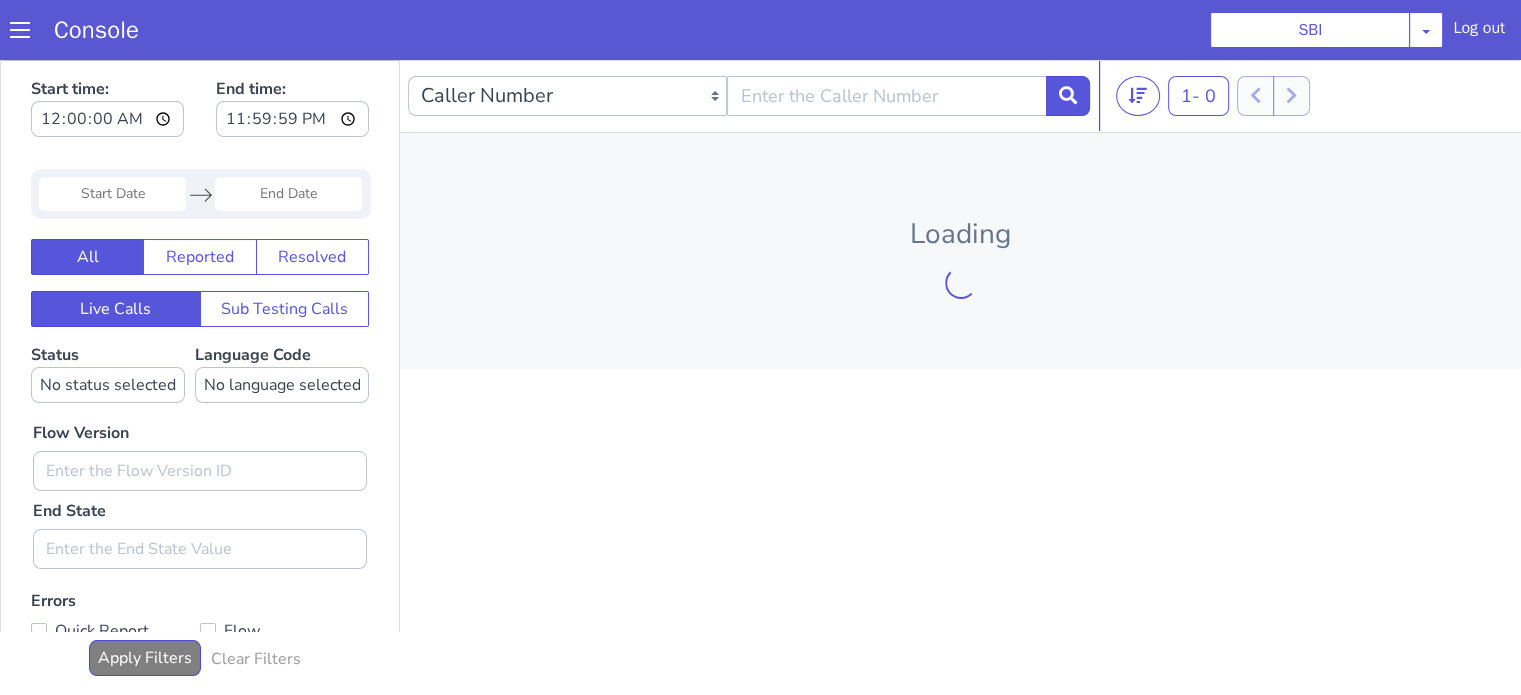 scroll, scrollTop: 0, scrollLeft: 0, axis: both 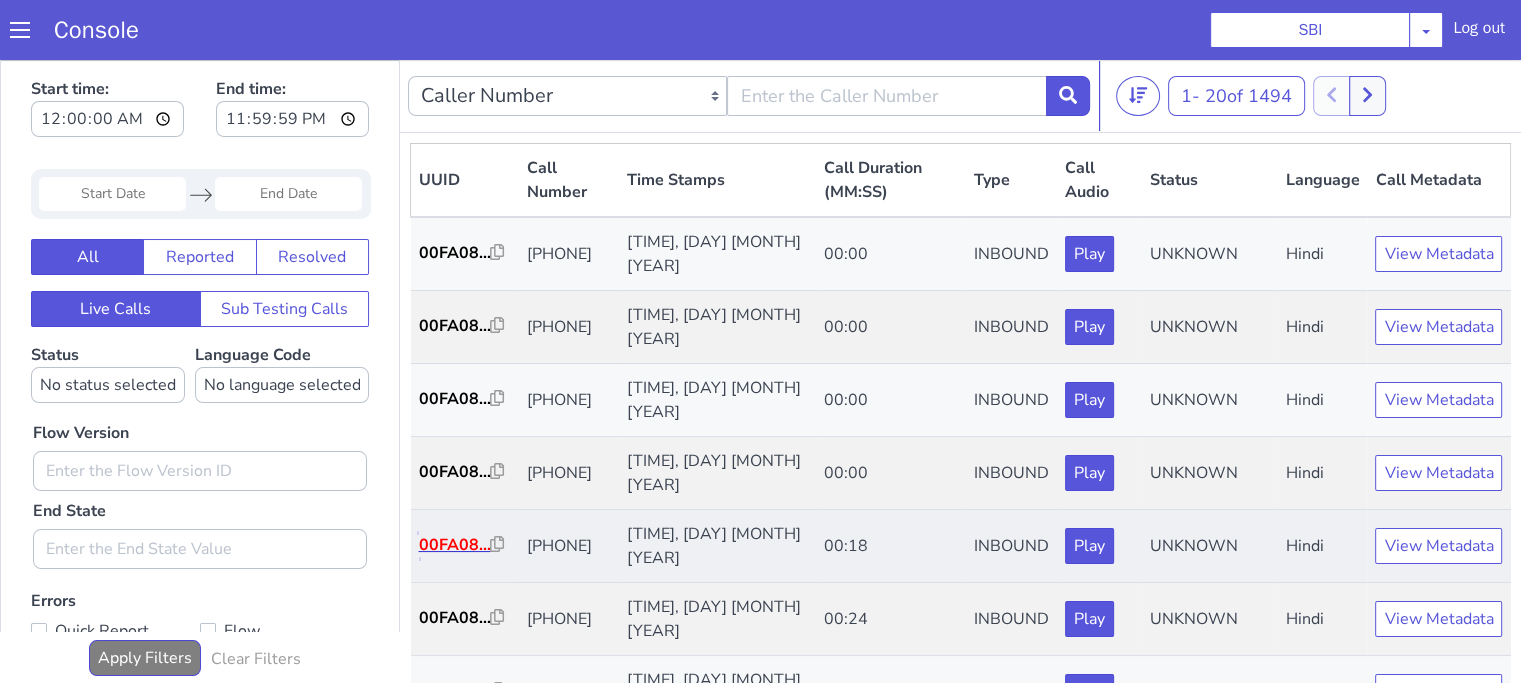 click on "00FA08..." at bounding box center (455, 545) 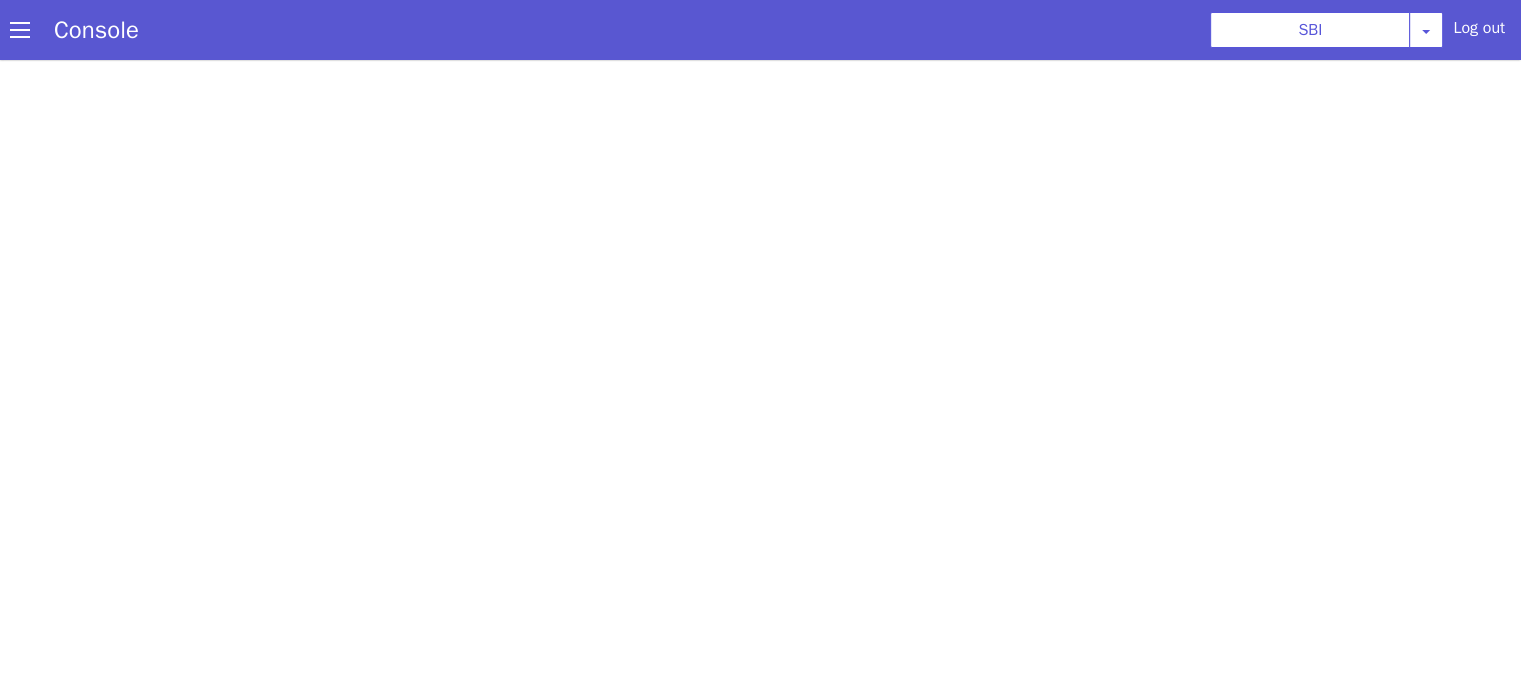 scroll, scrollTop: 0, scrollLeft: 0, axis: both 